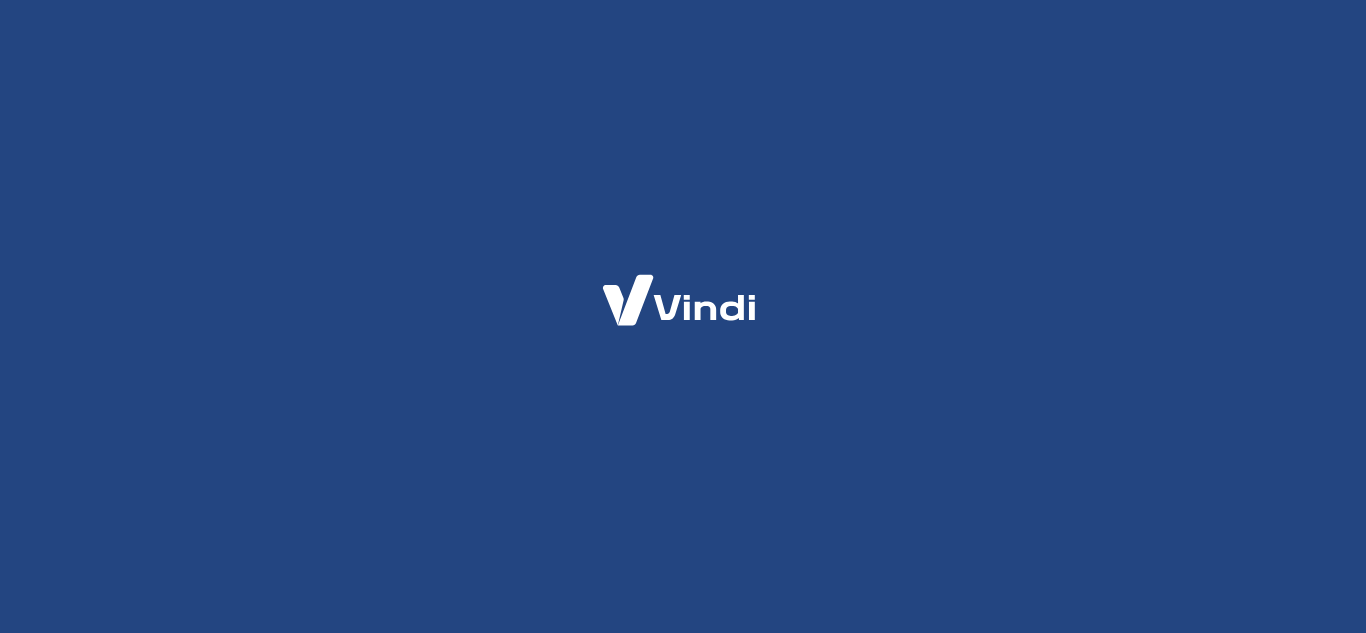 scroll, scrollTop: 0, scrollLeft: 0, axis: both 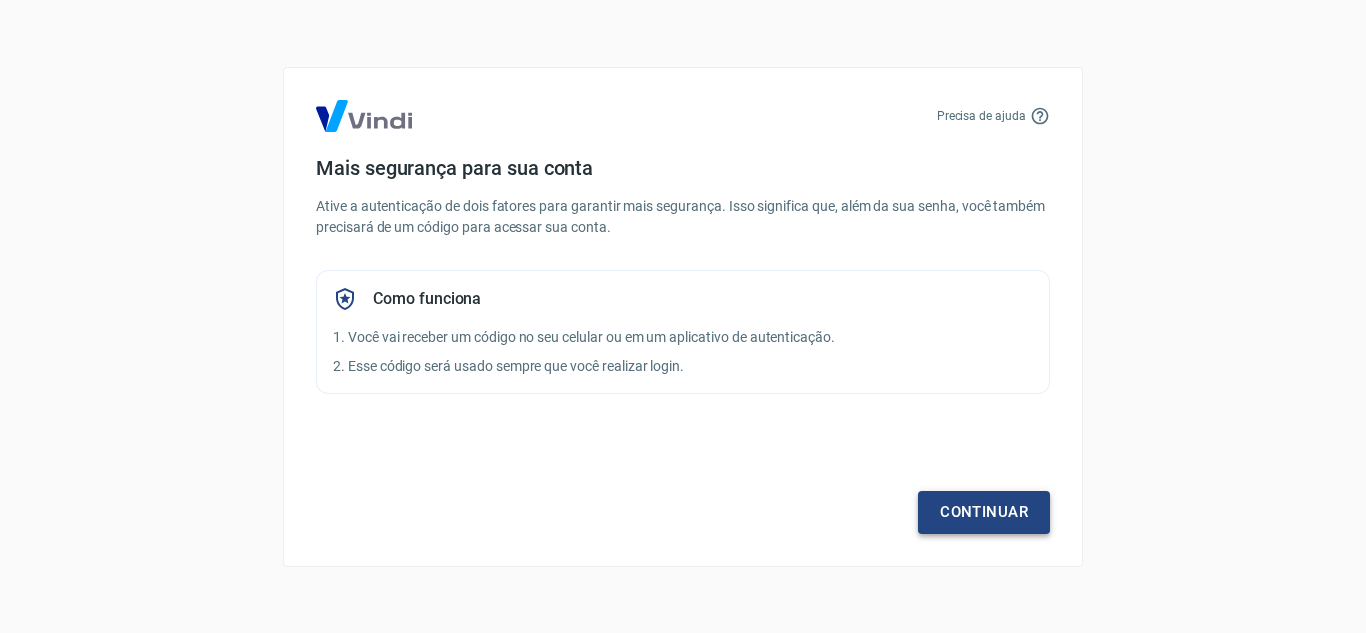 click on "Continuar" at bounding box center [984, 512] 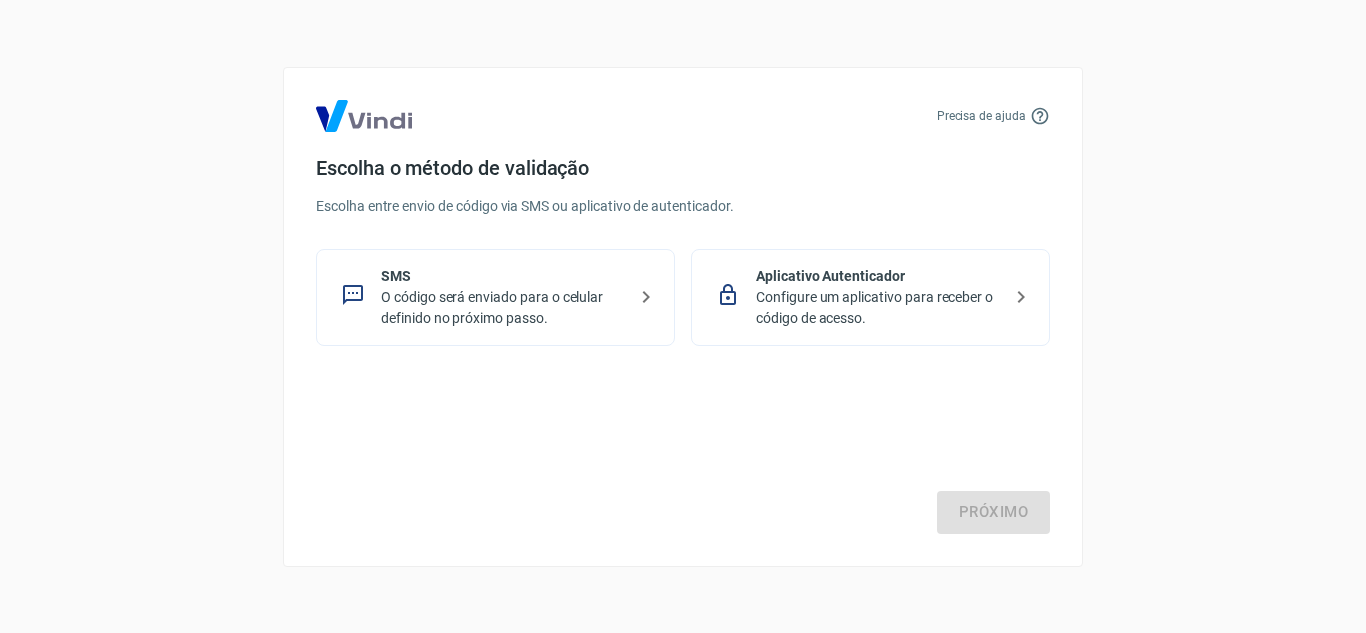 click on "SMS" at bounding box center (503, 276) 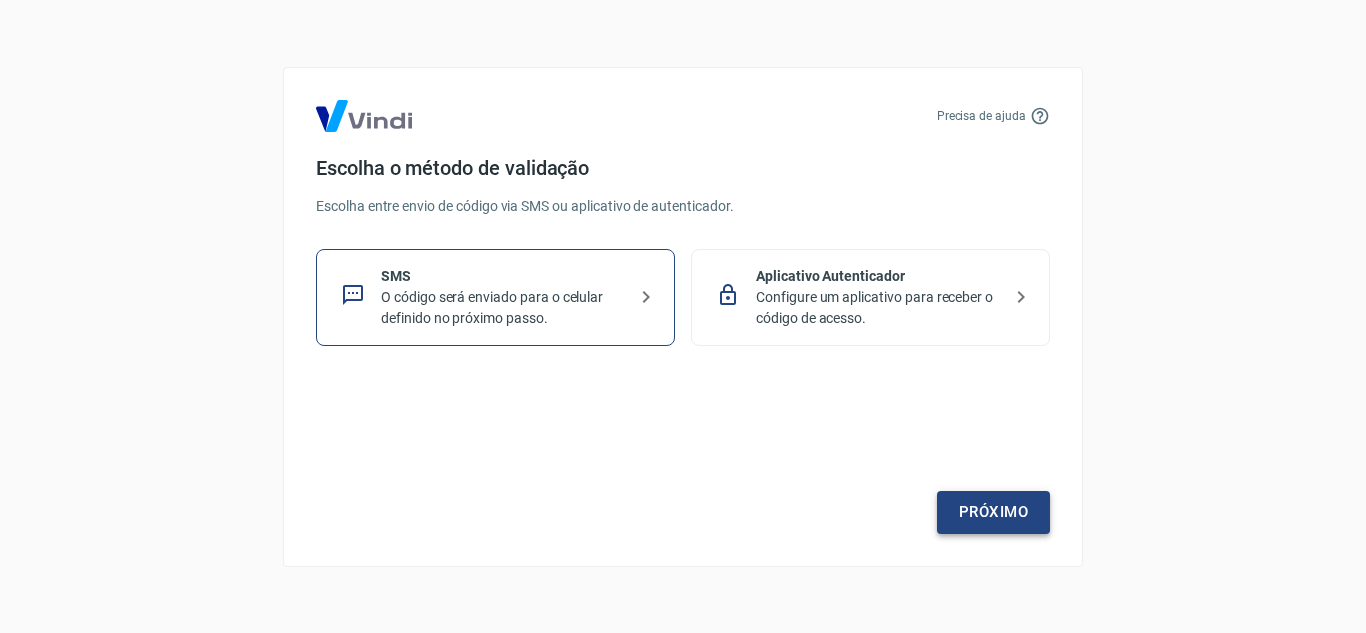click on "Próximo" at bounding box center (993, 512) 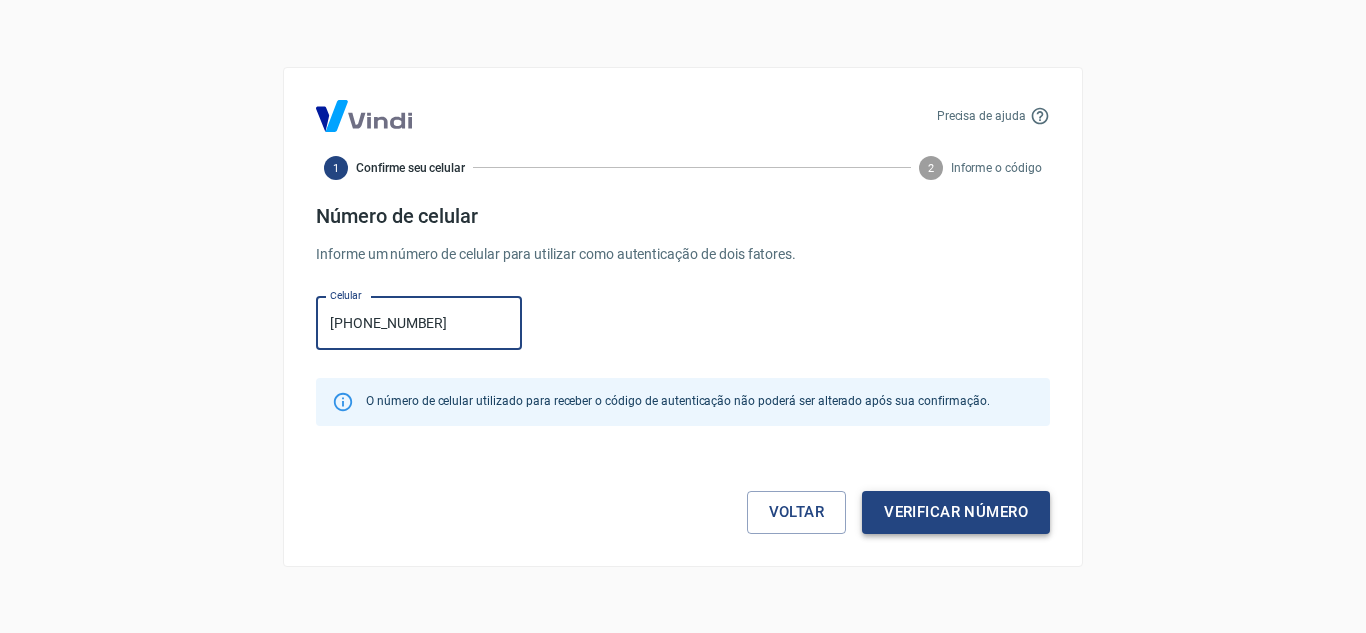 type on "(31) 99863-3333" 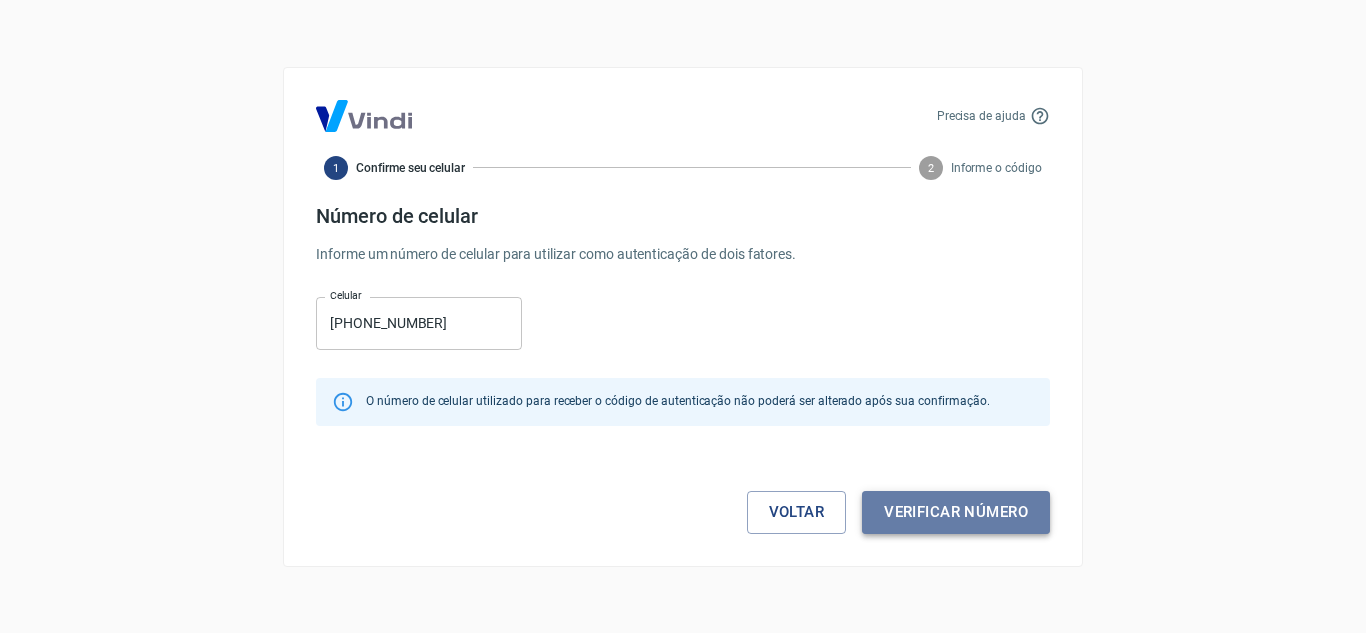 click on "Verificar número" at bounding box center [956, 512] 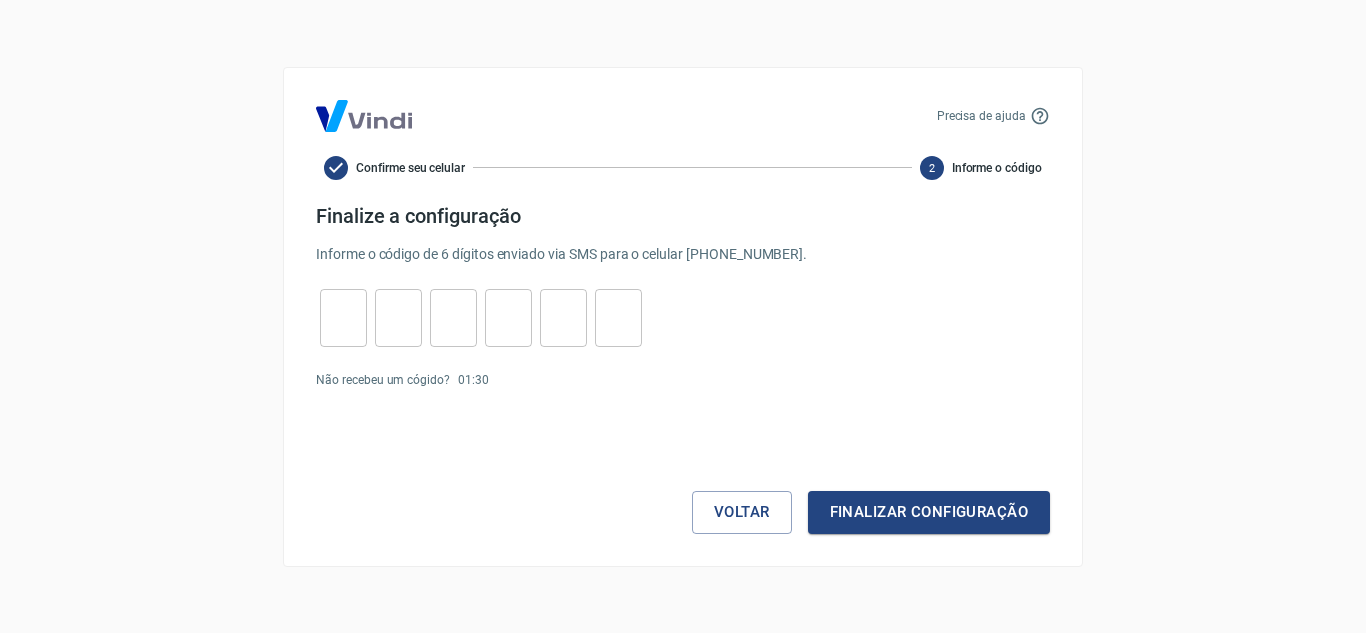 click at bounding box center [343, 317] 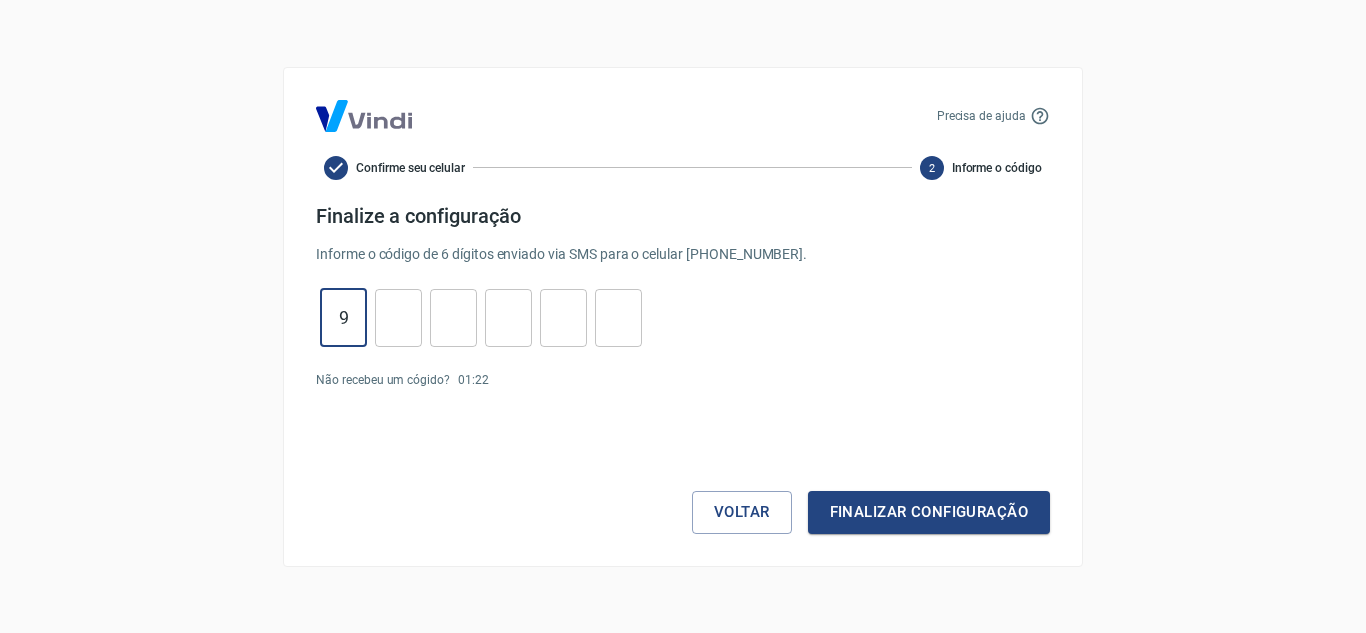 type on "9" 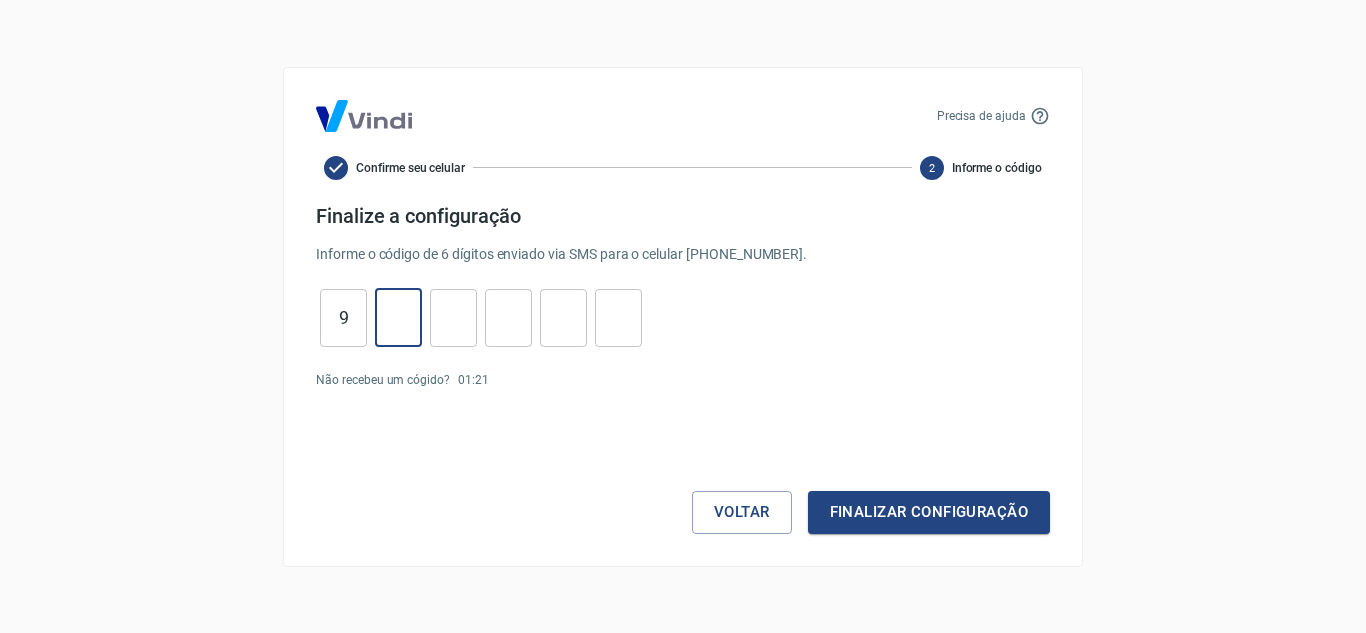 type on "8" 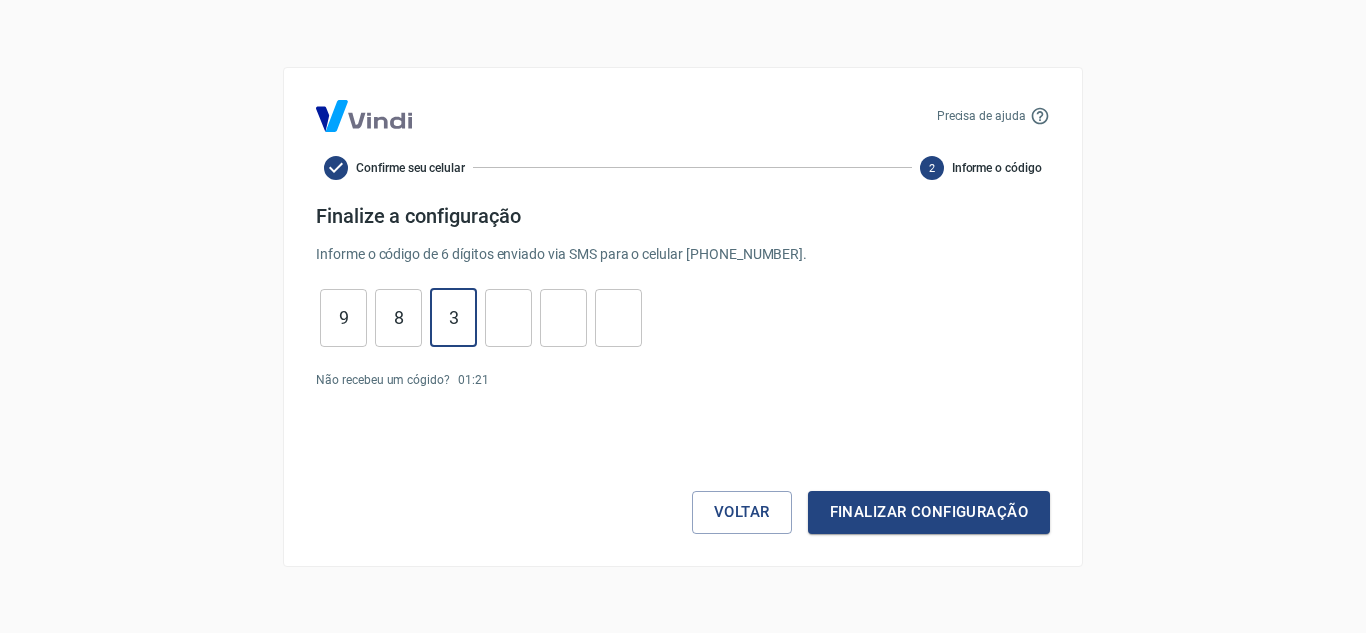 type on "3" 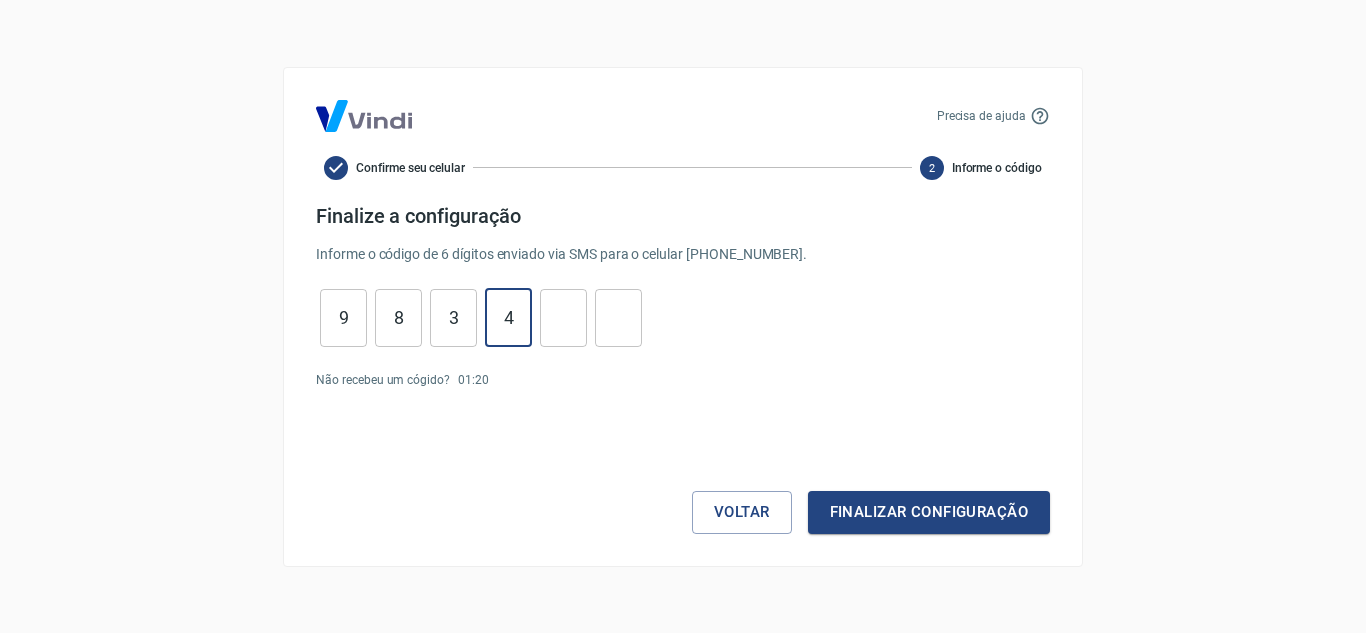 type on "4" 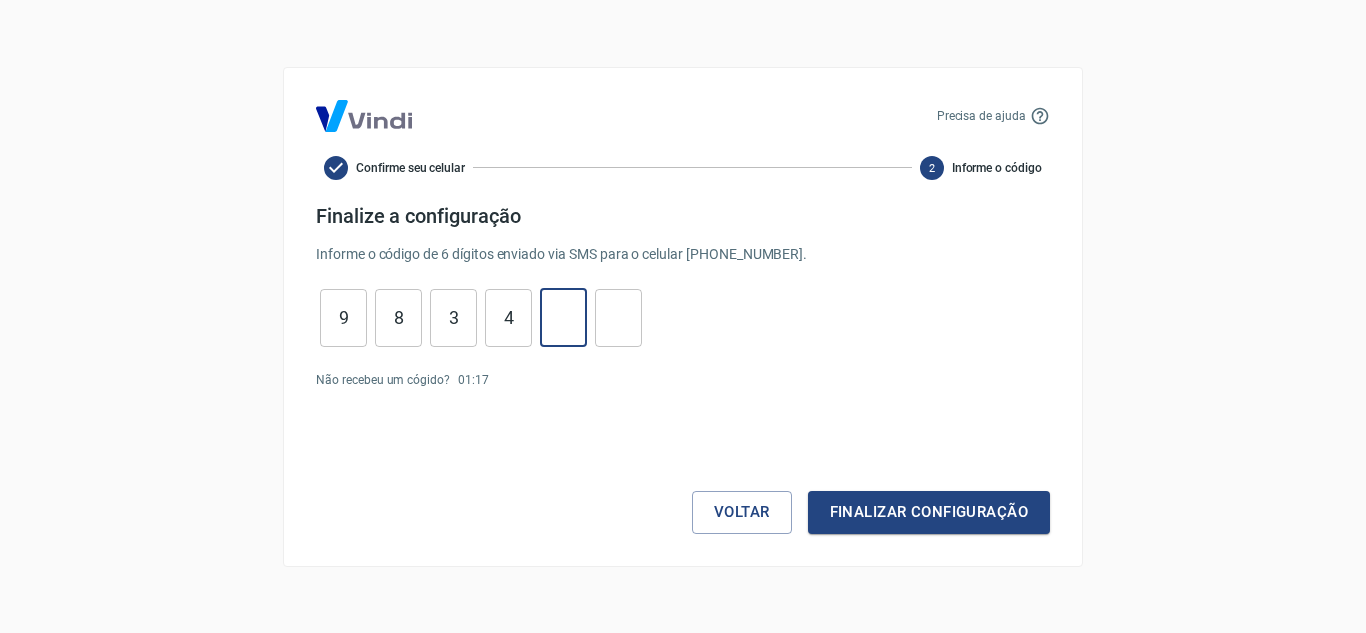 type on "1" 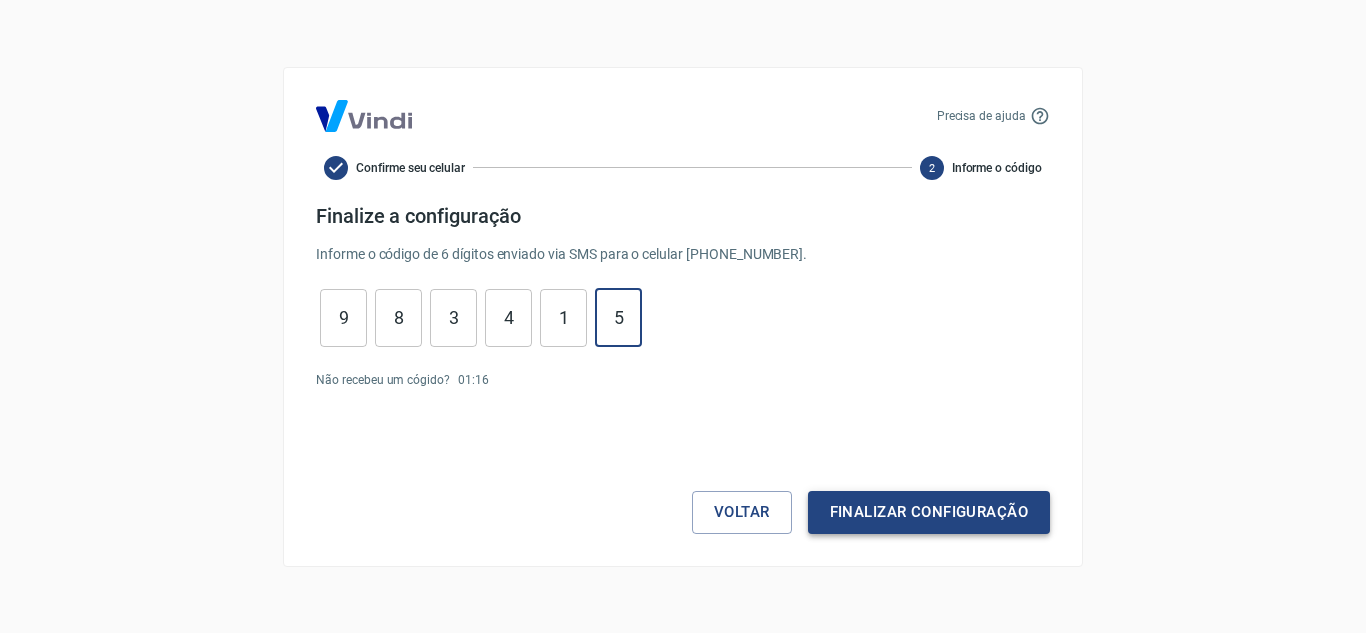 type on "5" 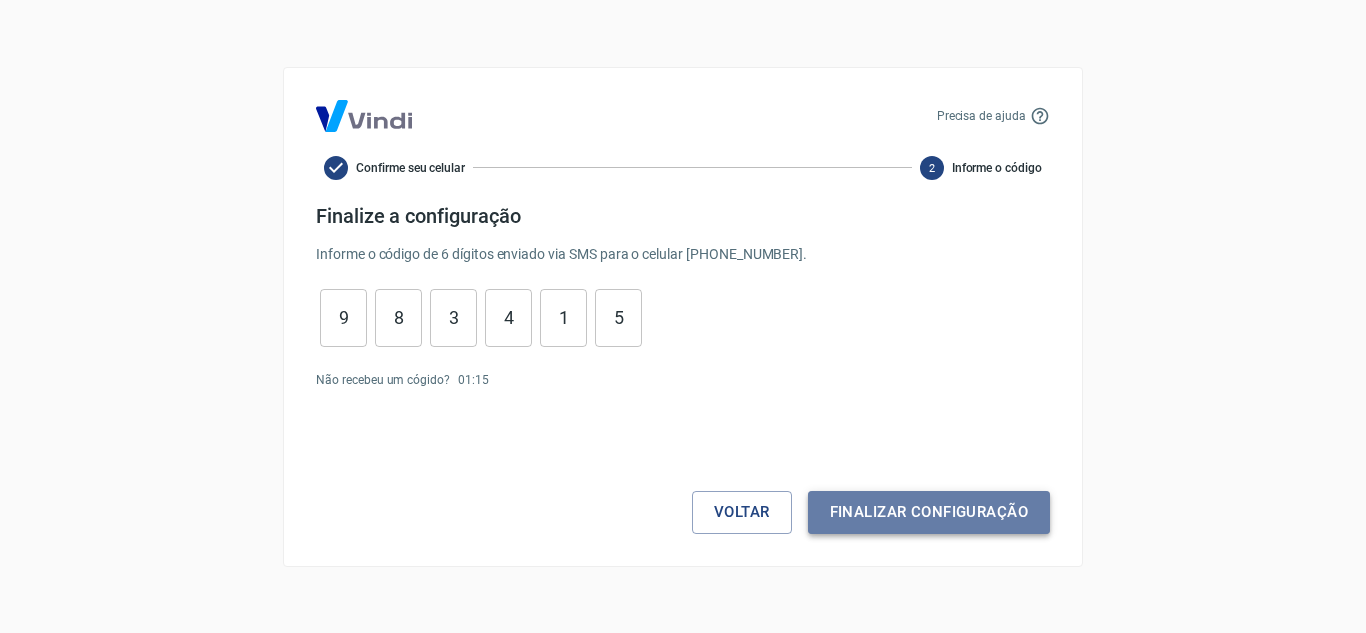 click on "Finalizar configuração" at bounding box center [929, 512] 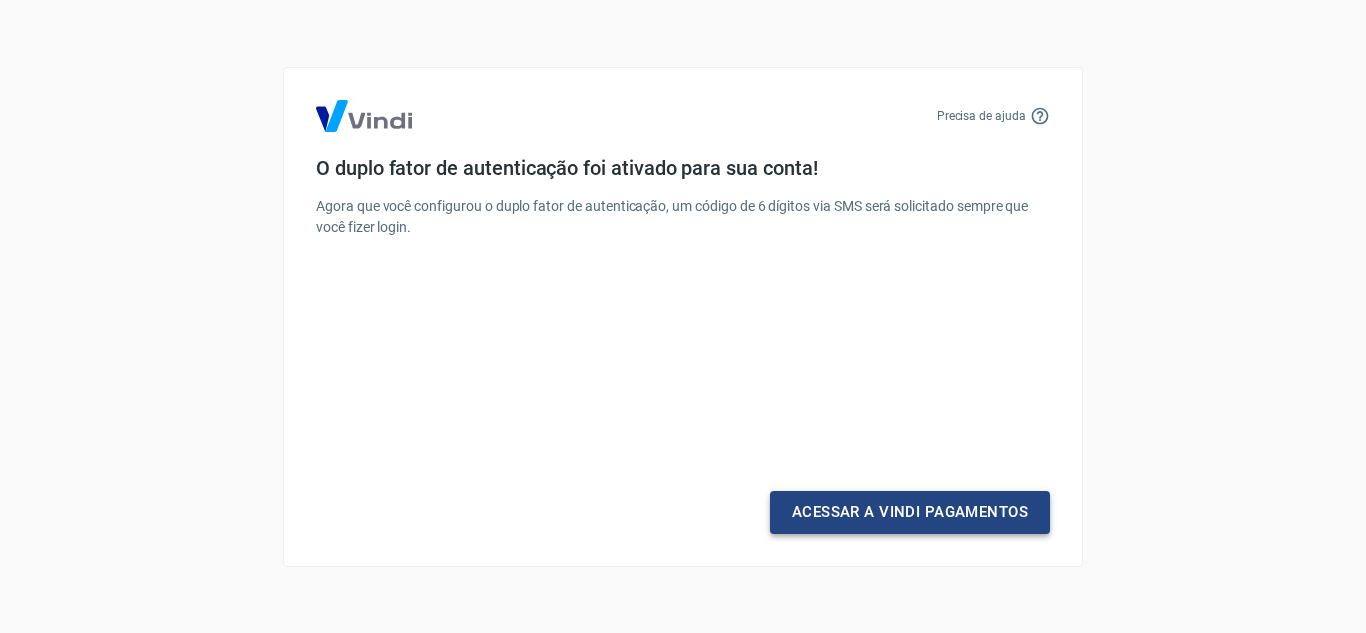 click on "Acessar a Vindi Pagamentos" at bounding box center [910, 512] 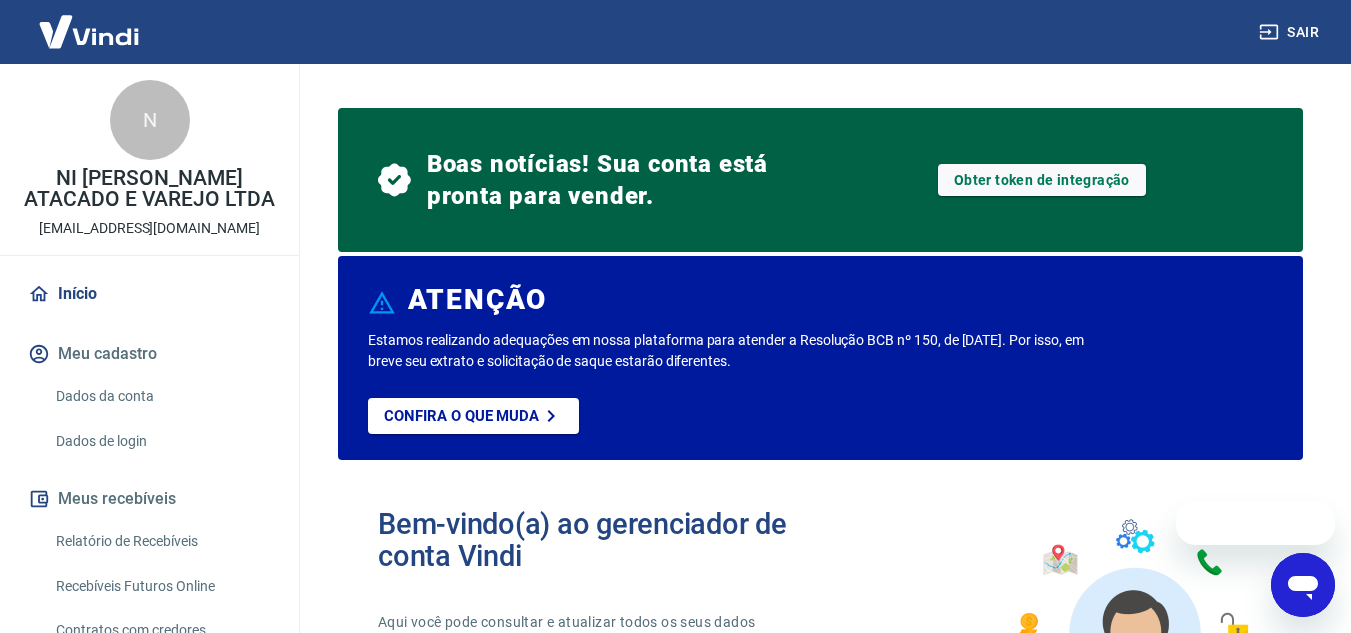 scroll, scrollTop: 0, scrollLeft: 0, axis: both 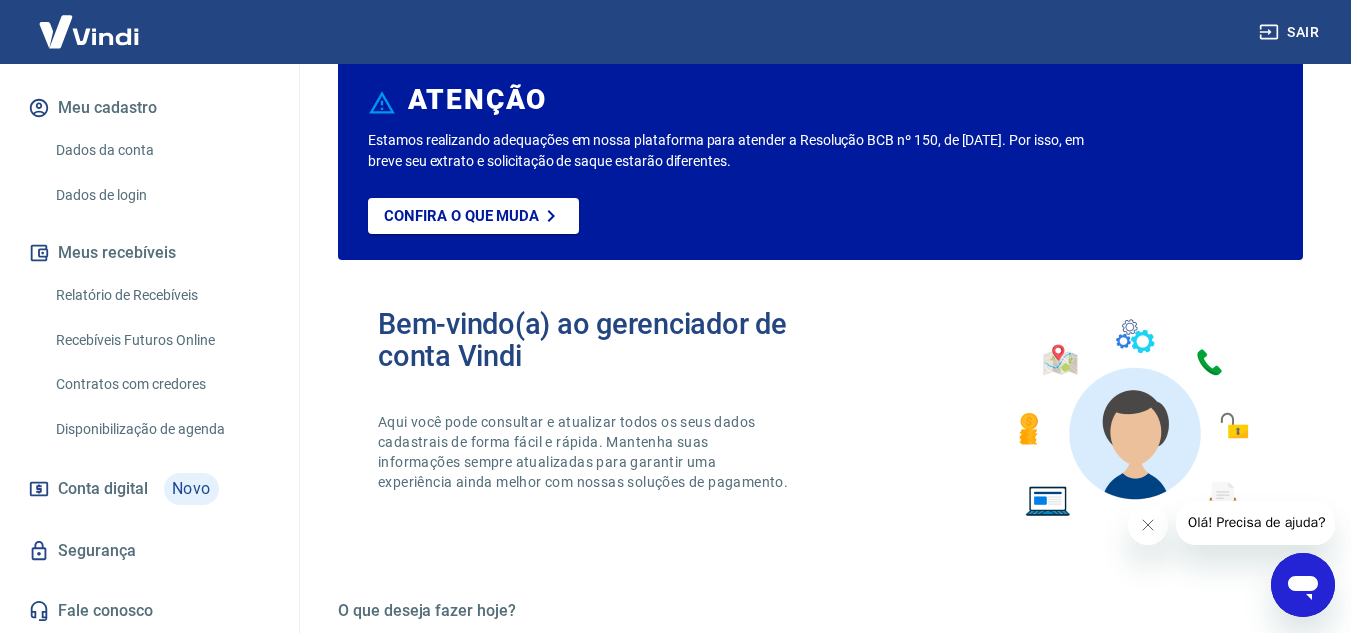 click on "Relatório de Recebíveis" at bounding box center (161, 295) 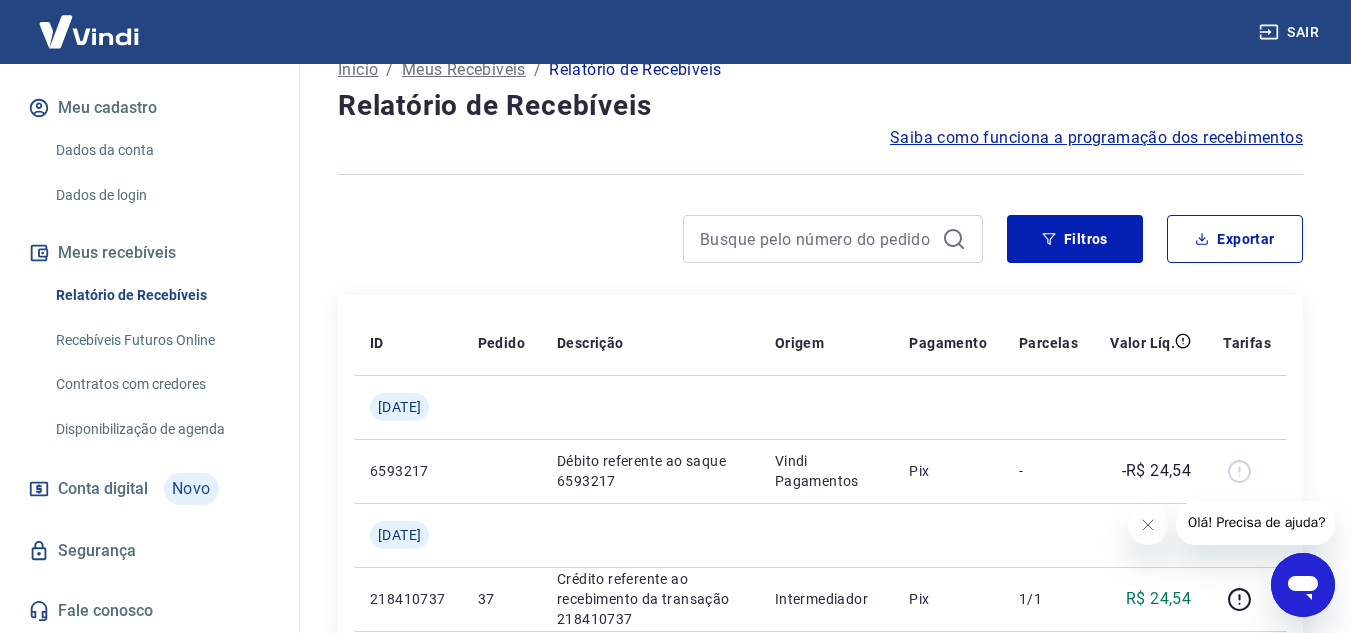scroll, scrollTop: 0, scrollLeft: 0, axis: both 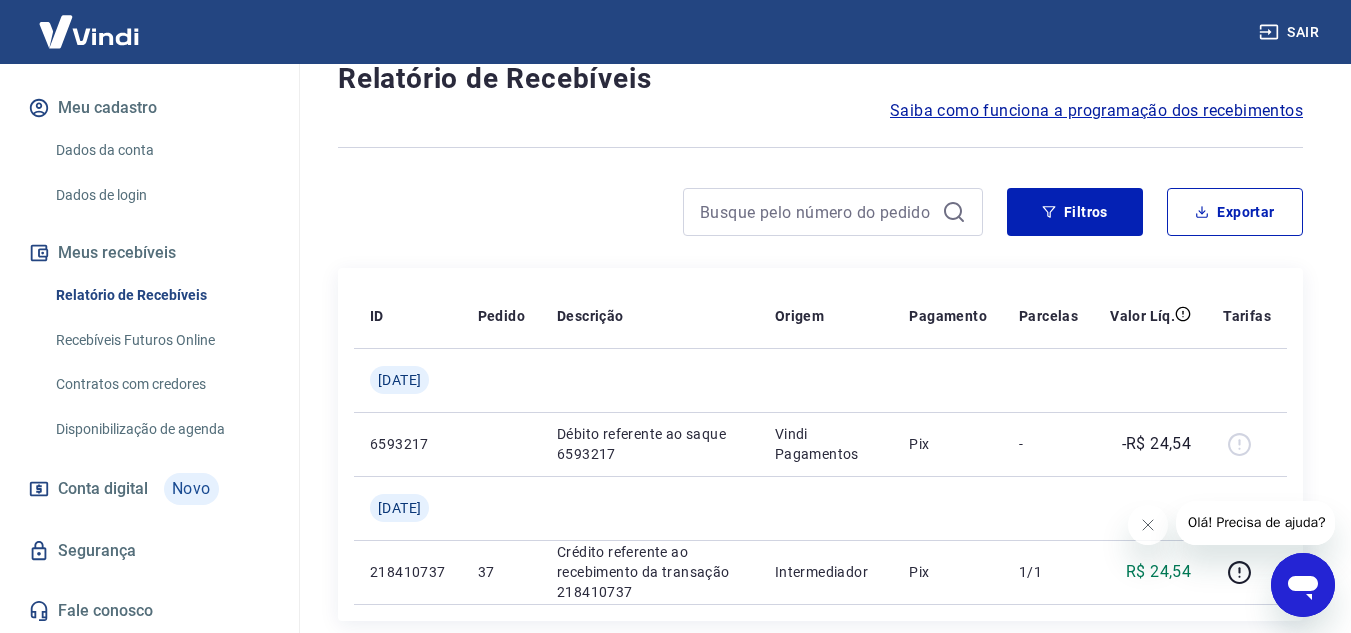 click on "Relatório de Recebíveis" at bounding box center (161, 295) 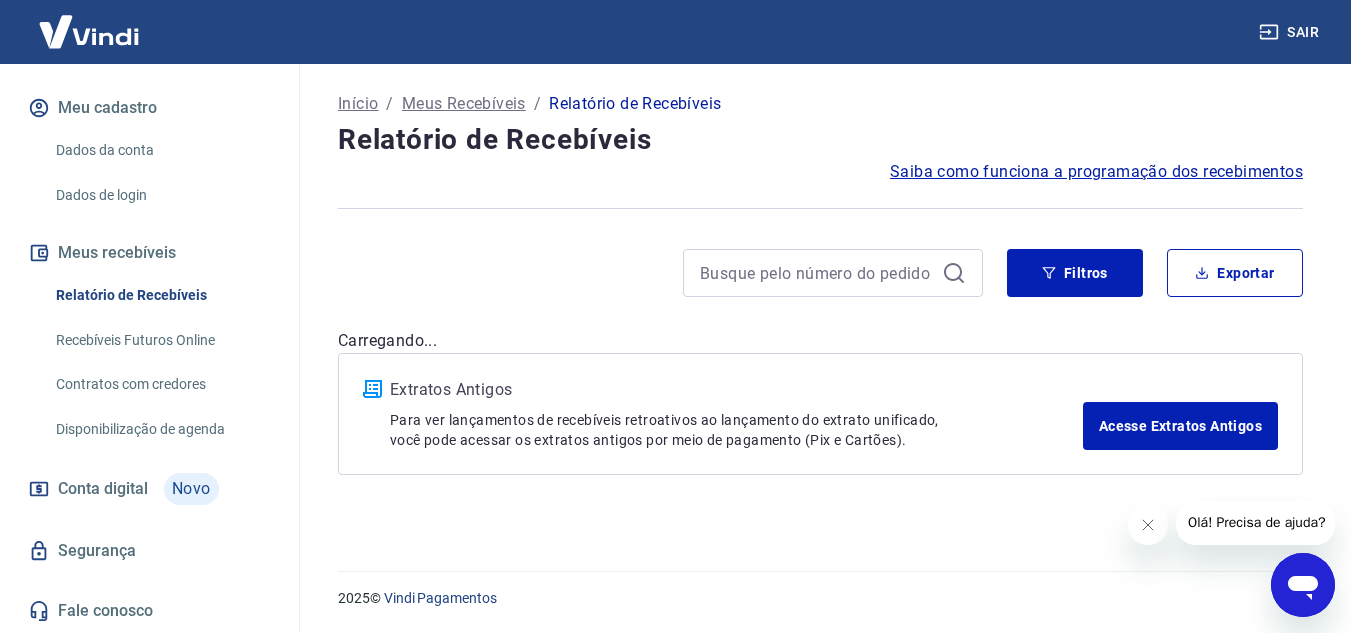 scroll, scrollTop: 0, scrollLeft: 0, axis: both 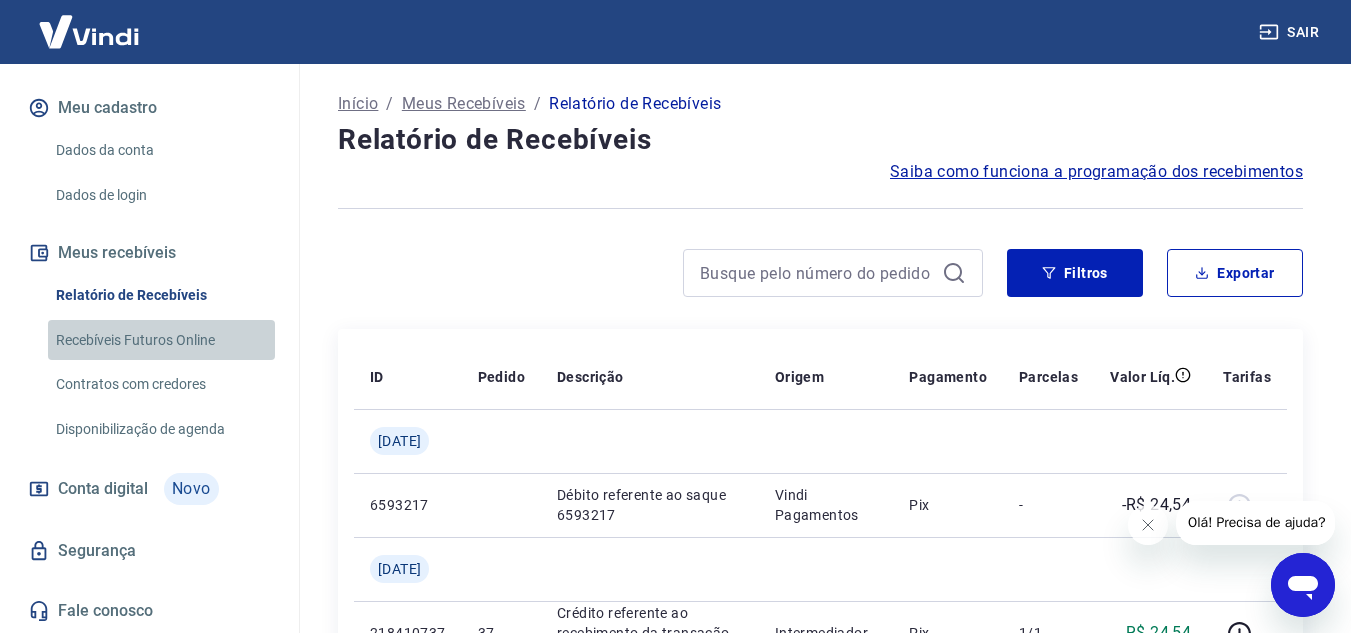 click on "Recebíveis Futuros Online" at bounding box center (161, 340) 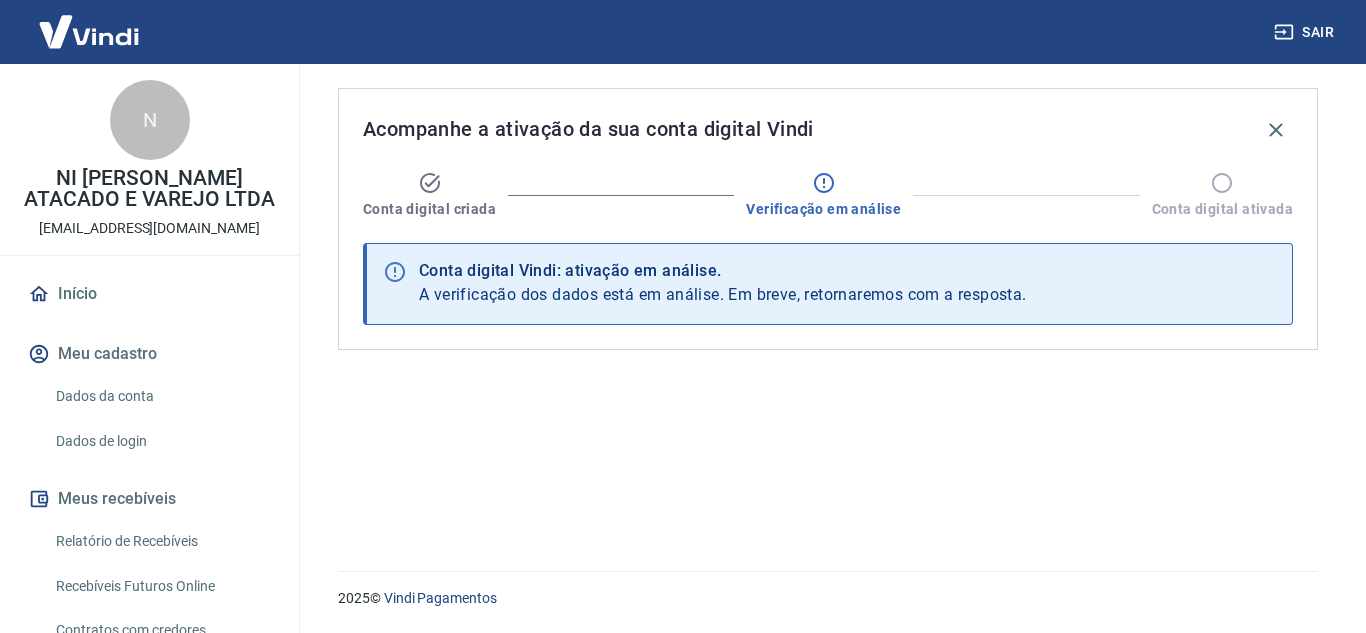 scroll, scrollTop: 0, scrollLeft: 0, axis: both 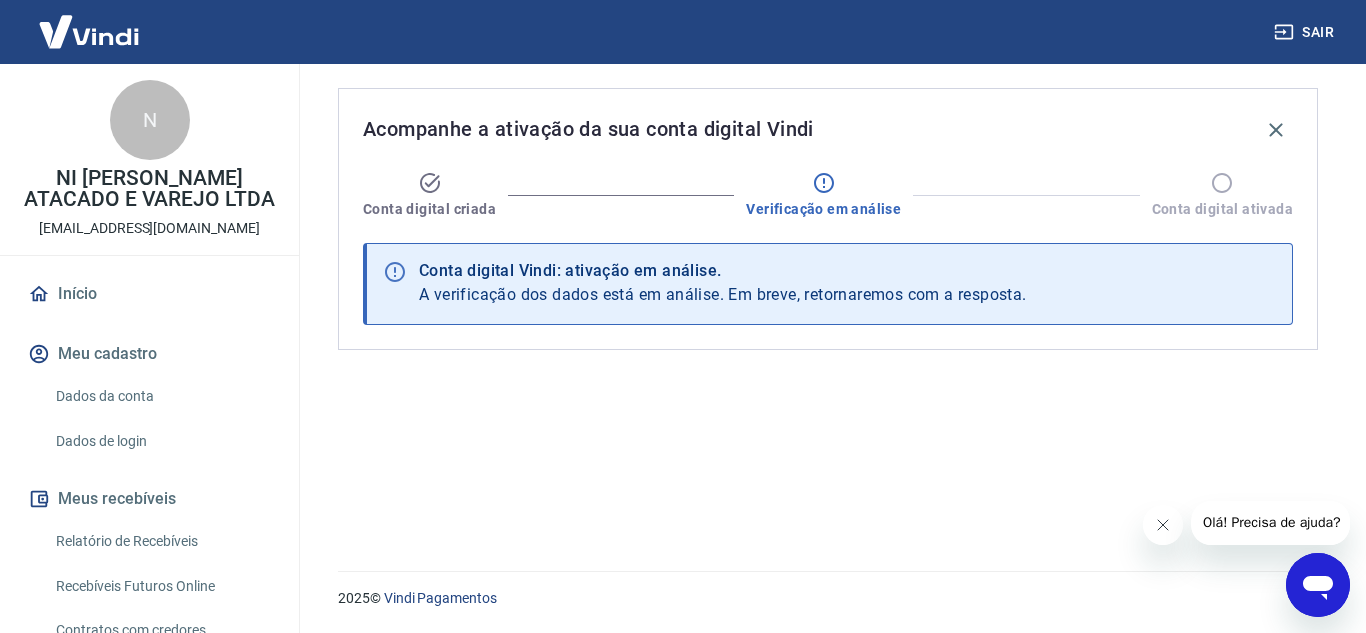 click 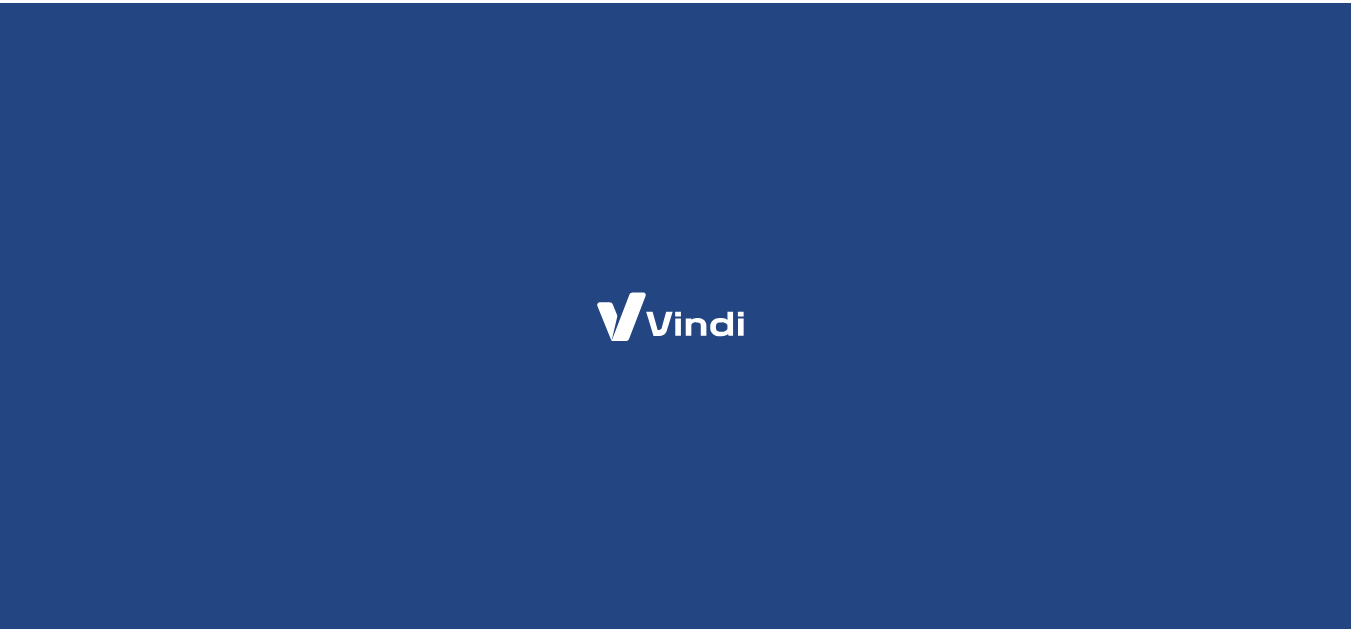 scroll, scrollTop: 0, scrollLeft: 0, axis: both 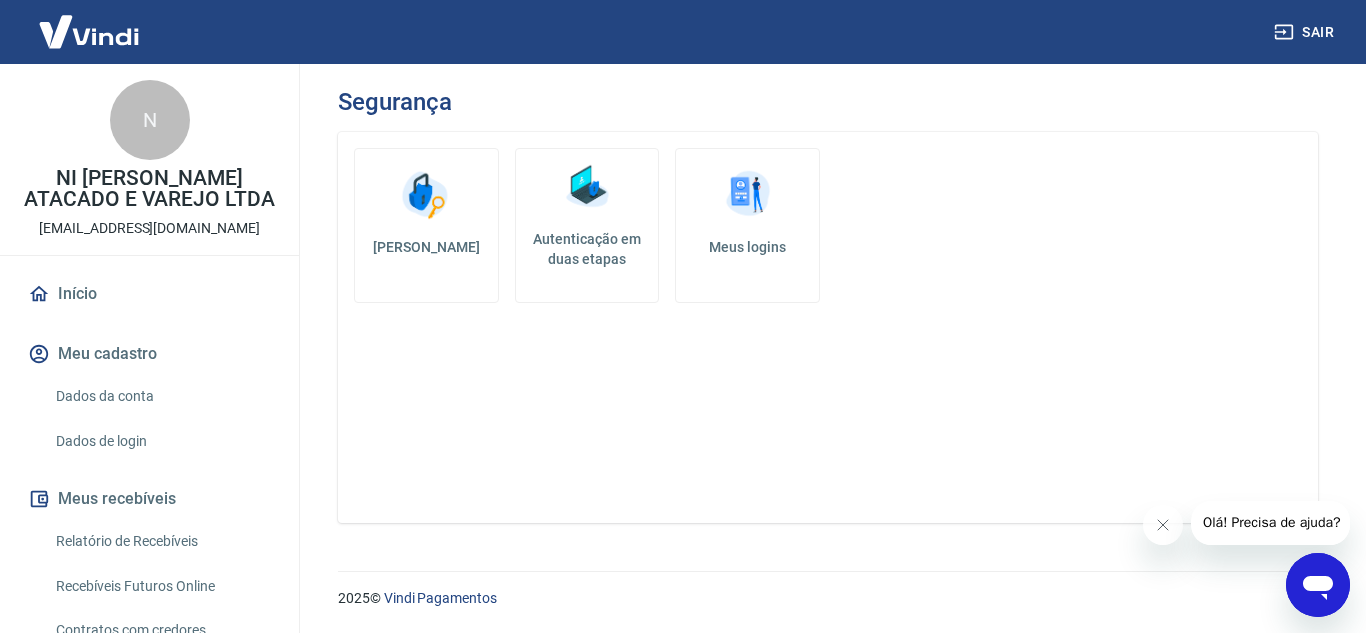 click on "Dados da conta" at bounding box center [161, 396] 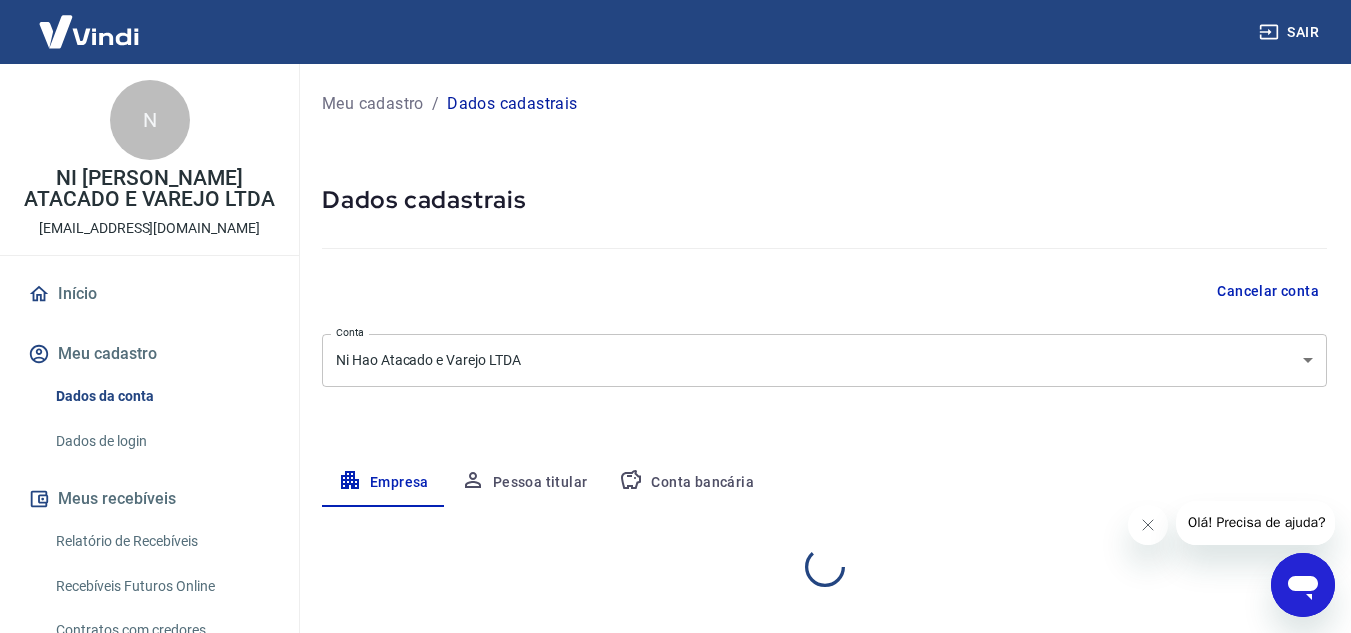 select on "MG" 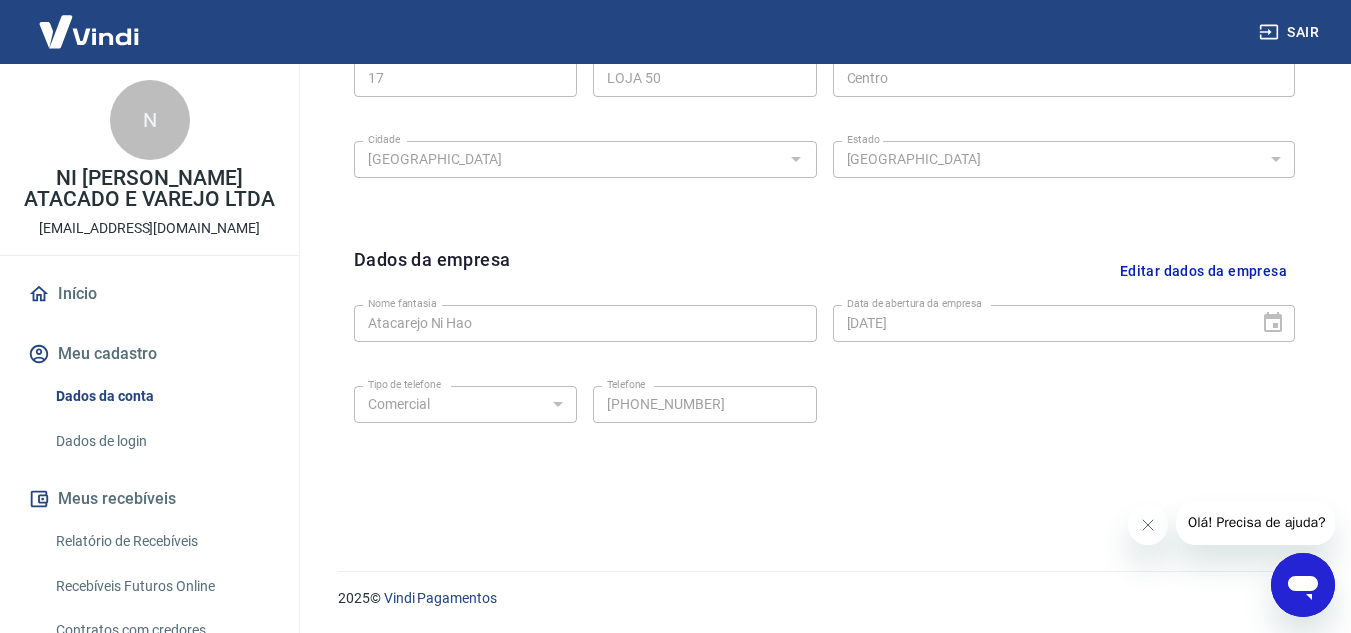 scroll, scrollTop: 309, scrollLeft: 0, axis: vertical 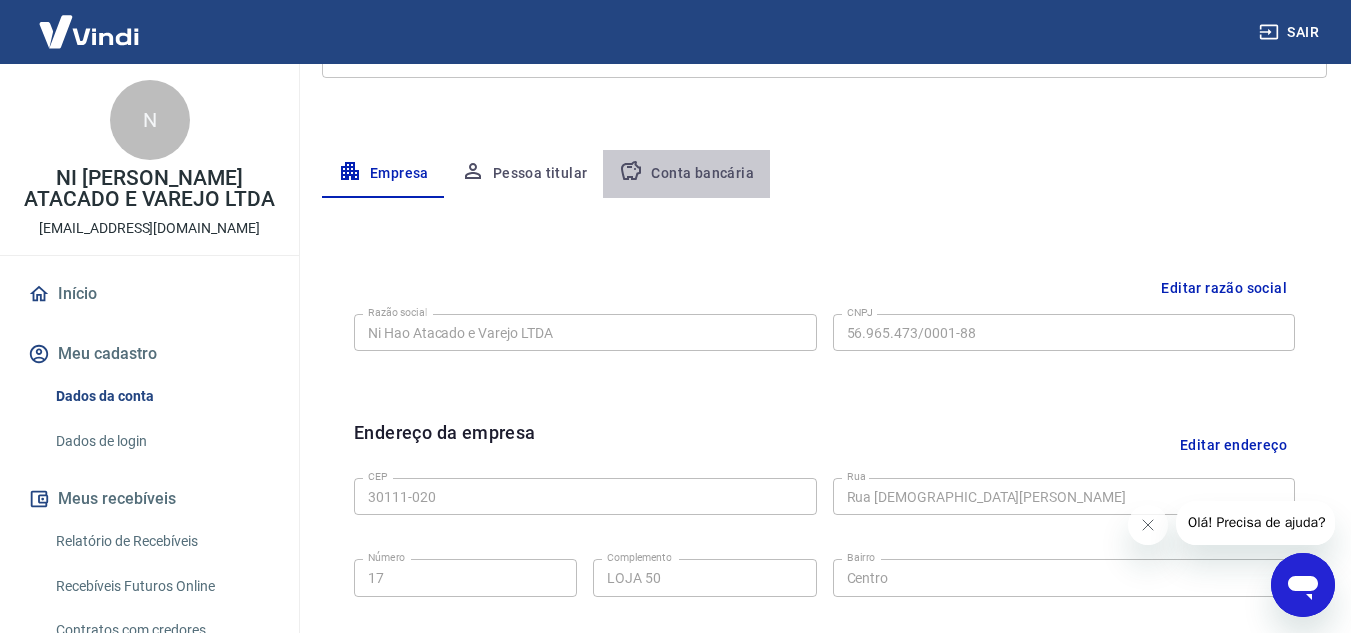click on "Conta bancária" at bounding box center [686, 174] 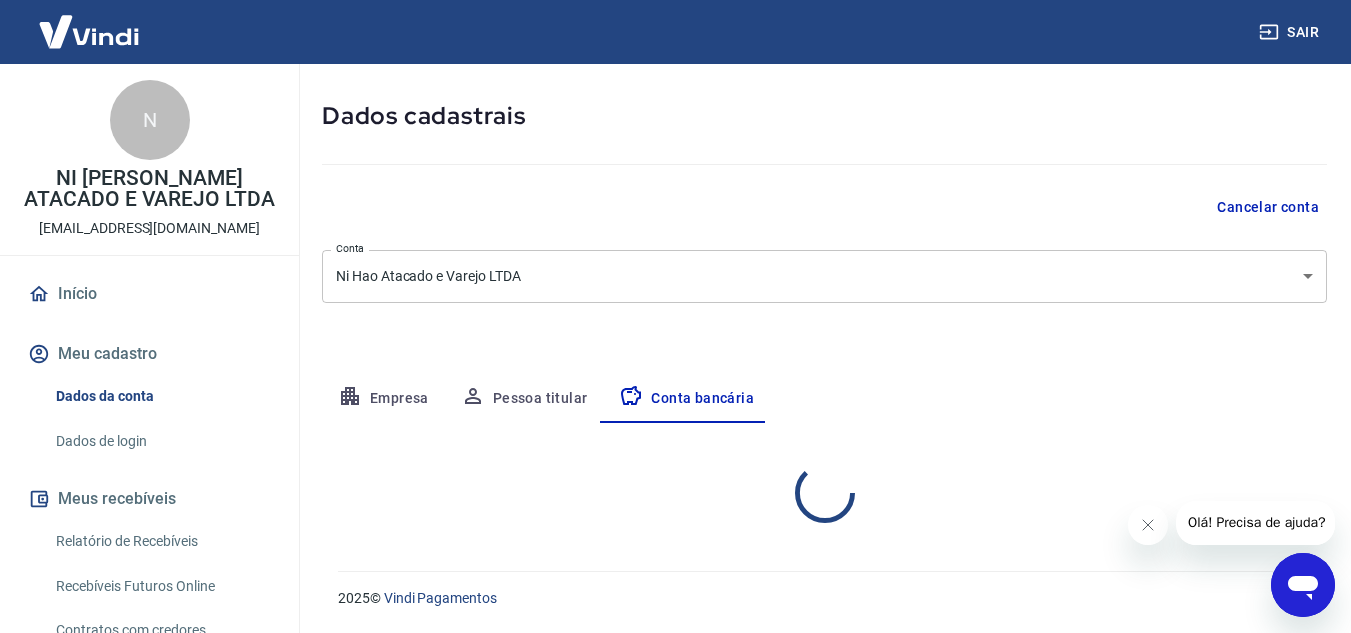 scroll, scrollTop: 84, scrollLeft: 0, axis: vertical 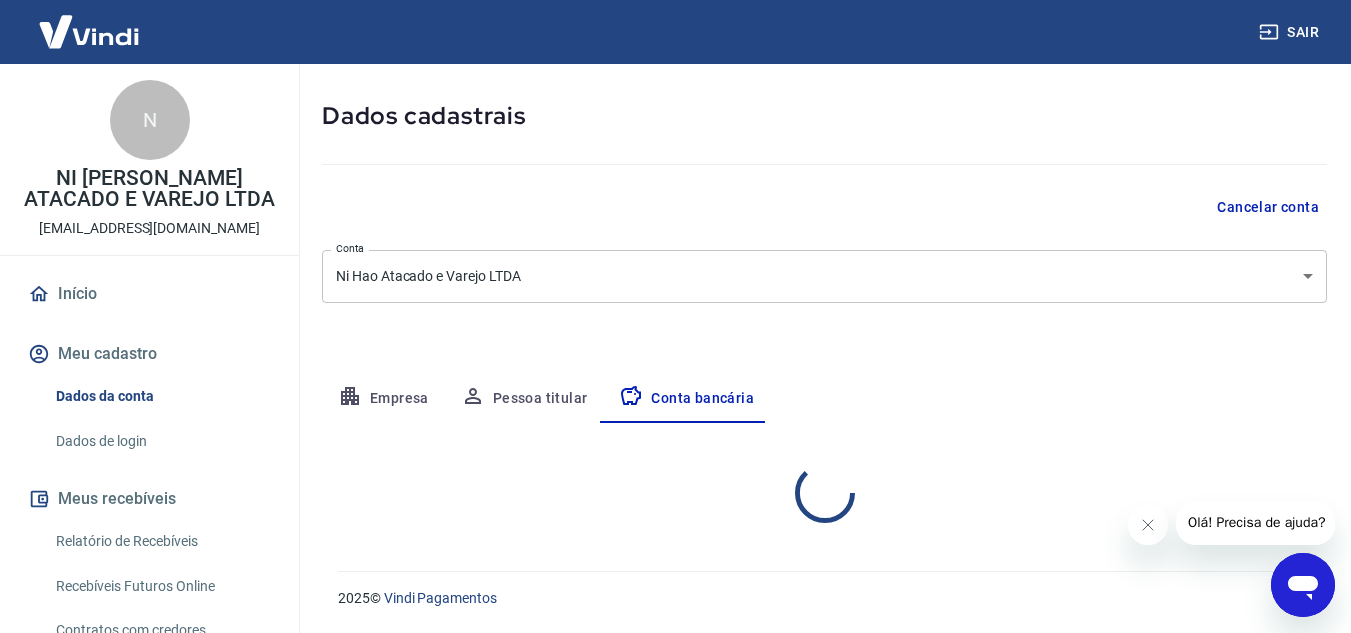 select on "1" 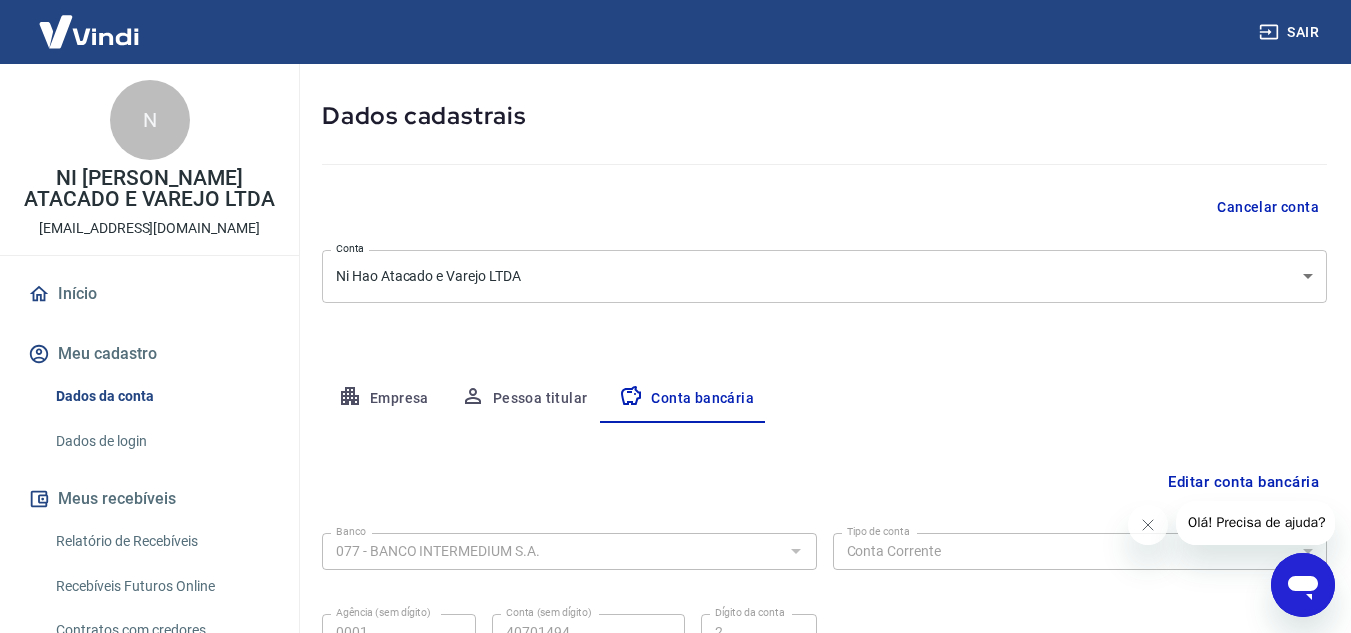 scroll, scrollTop: 278, scrollLeft: 0, axis: vertical 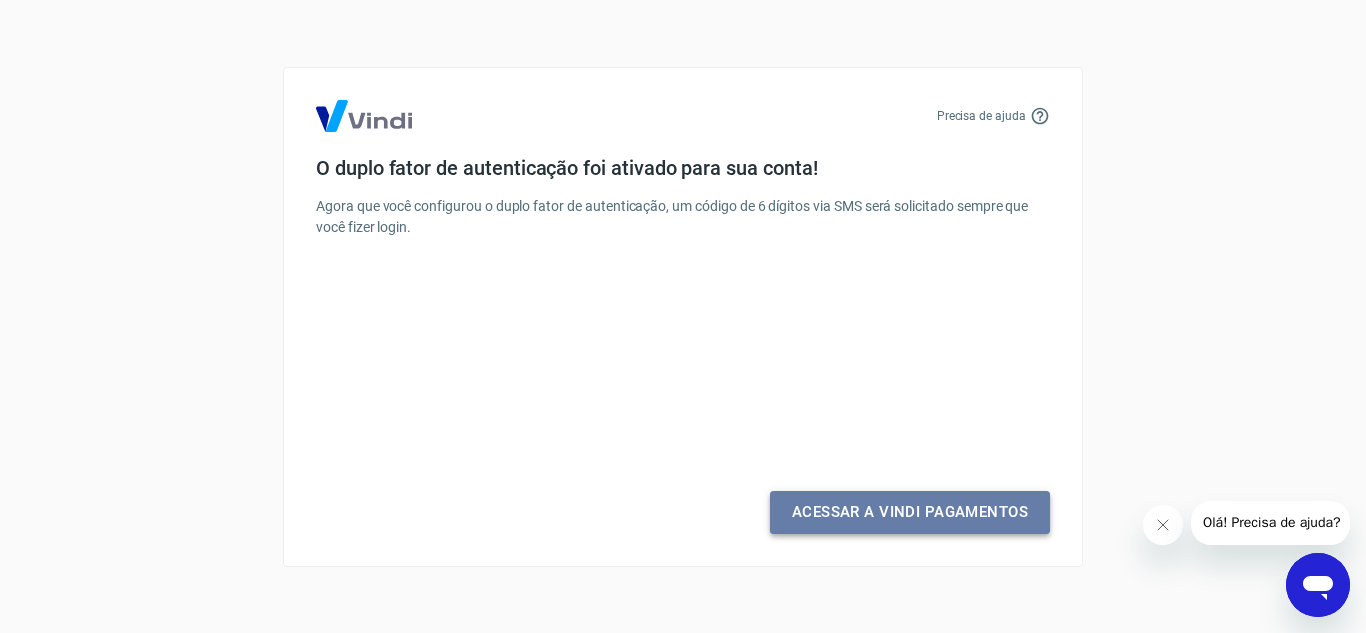 click on "Acessar a Vindi Pagamentos" at bounding box center [910, 512] 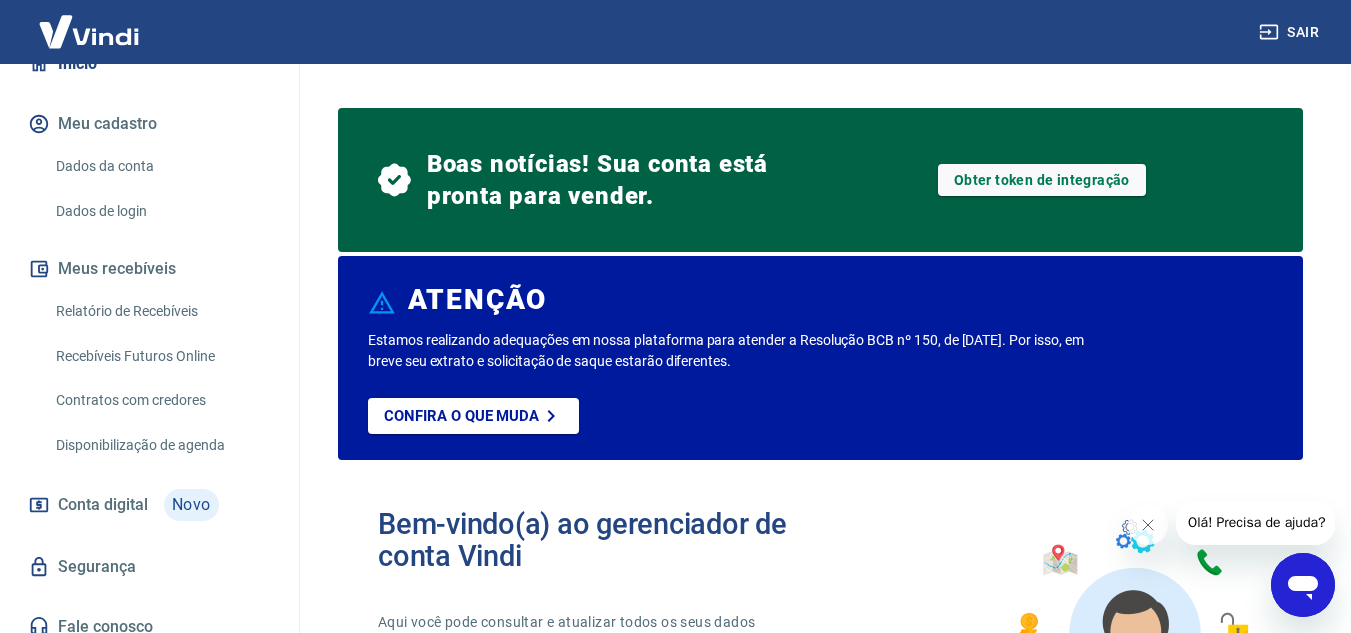 scroll, scrollTop: 246, scrollLeft: 0, axis: vertical 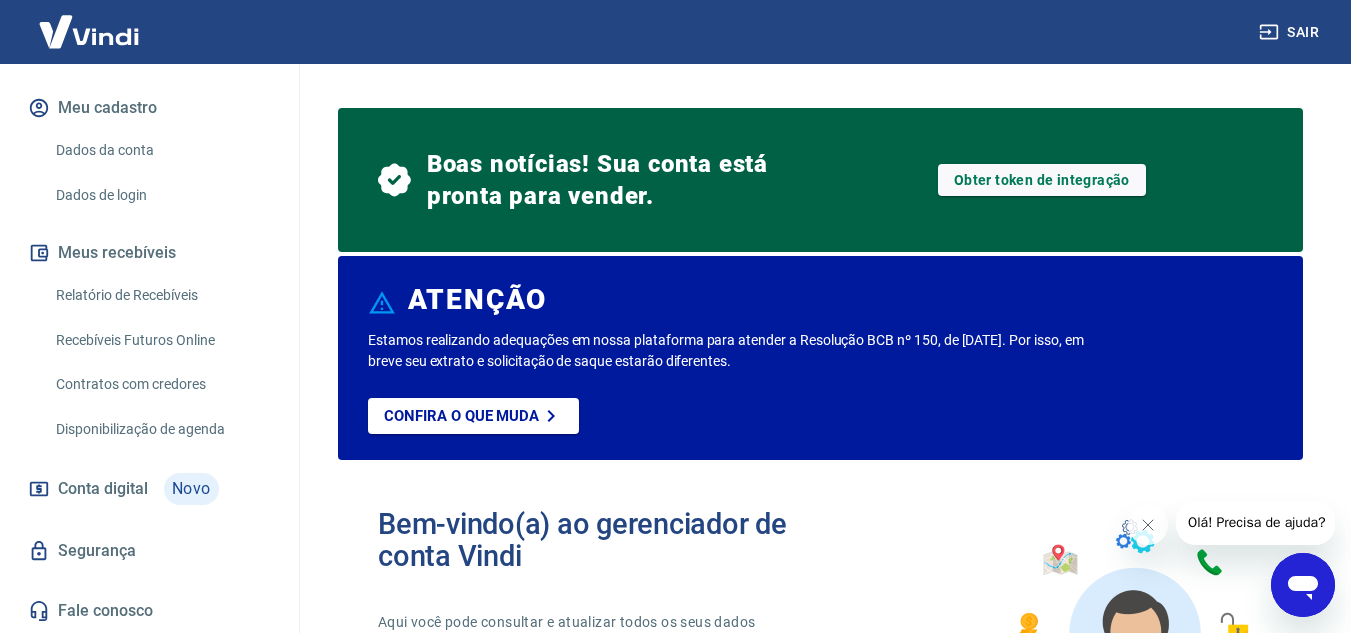 click on "Relatório de Recebíveis" at bounding box center [161, 295] 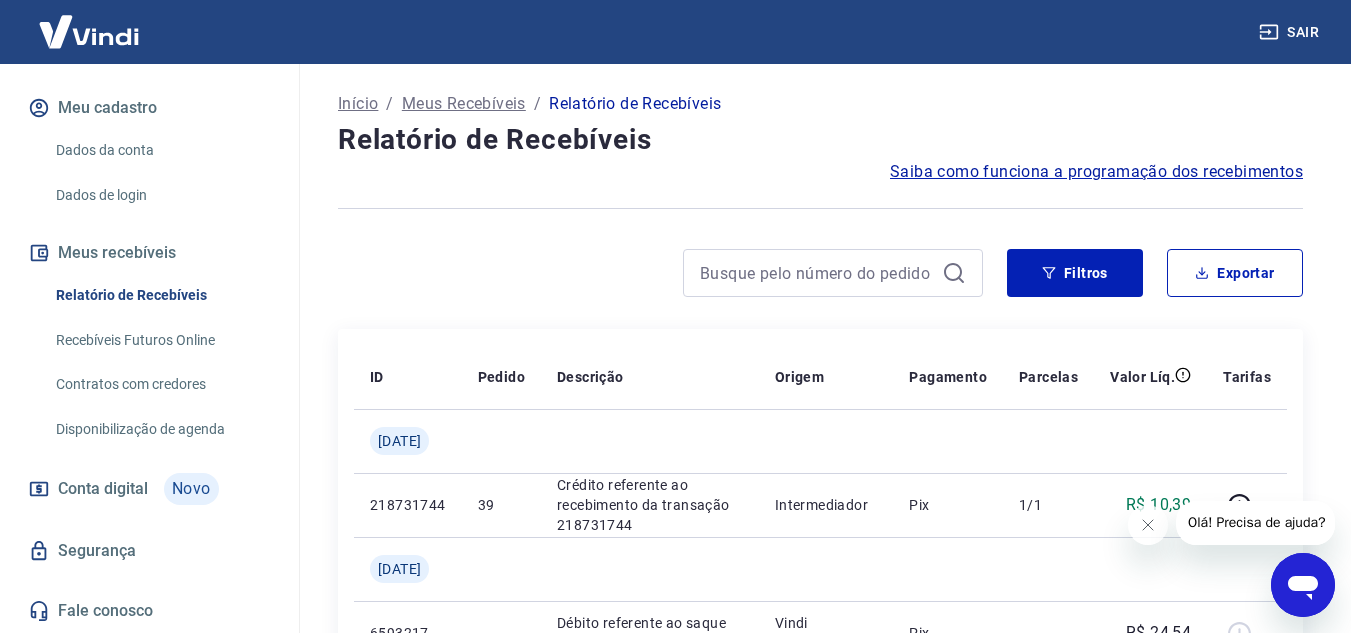 click on "Recebíveis Futuros Online" at bounding box center [161, 340] 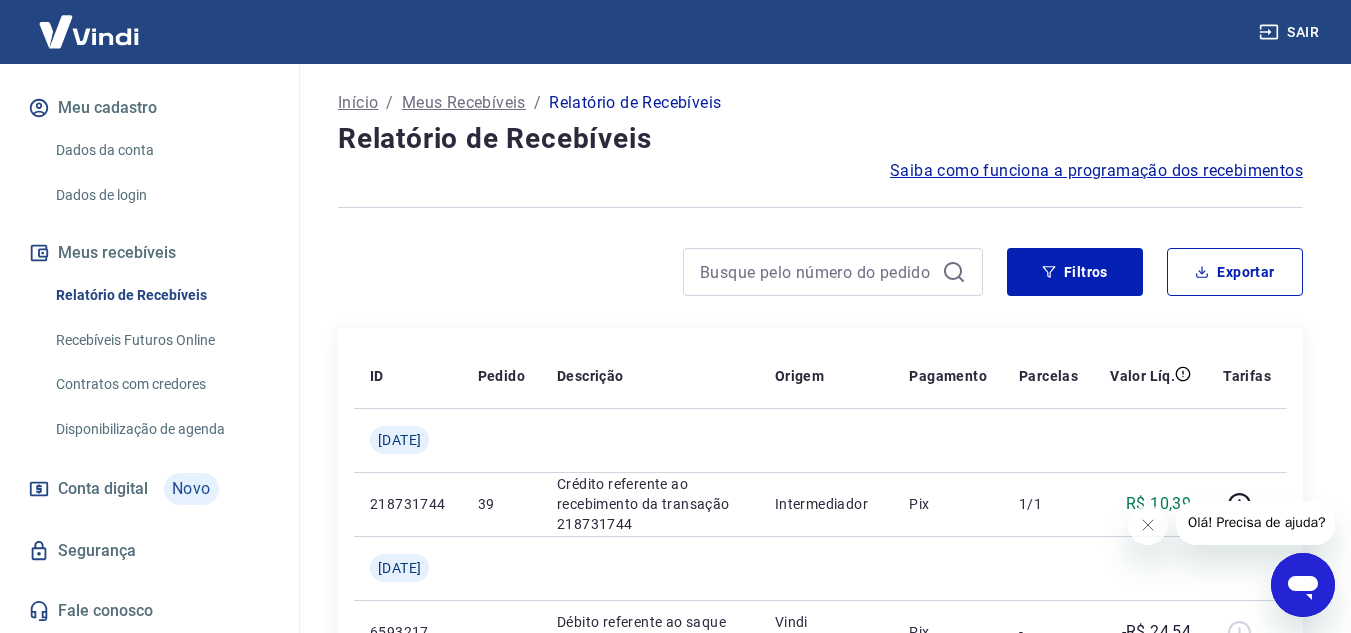 scroll, scrollTop: 300, scrollLeft: 0, axis: vertical 